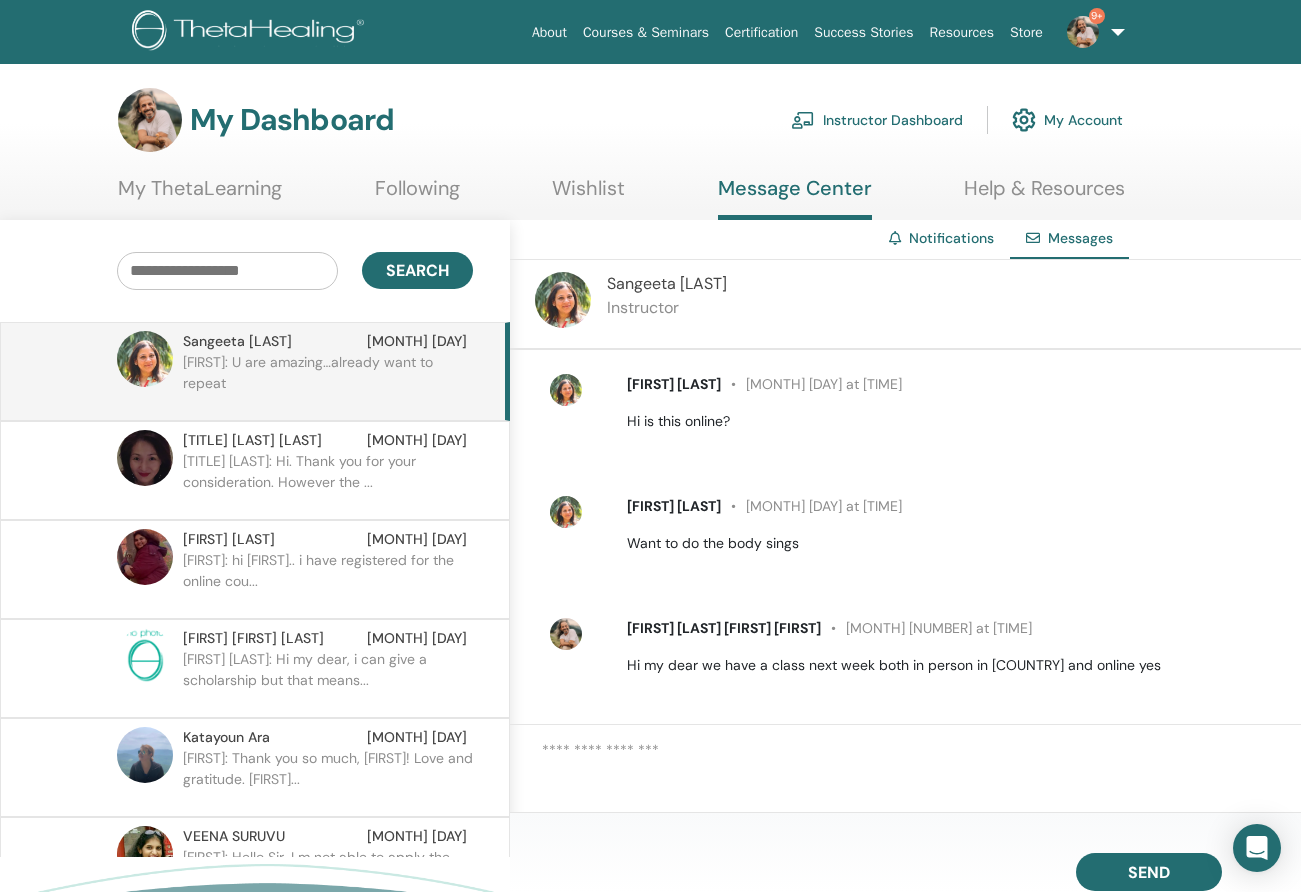 click on "Instructor Dashboard" at bounding box center (877, 120) 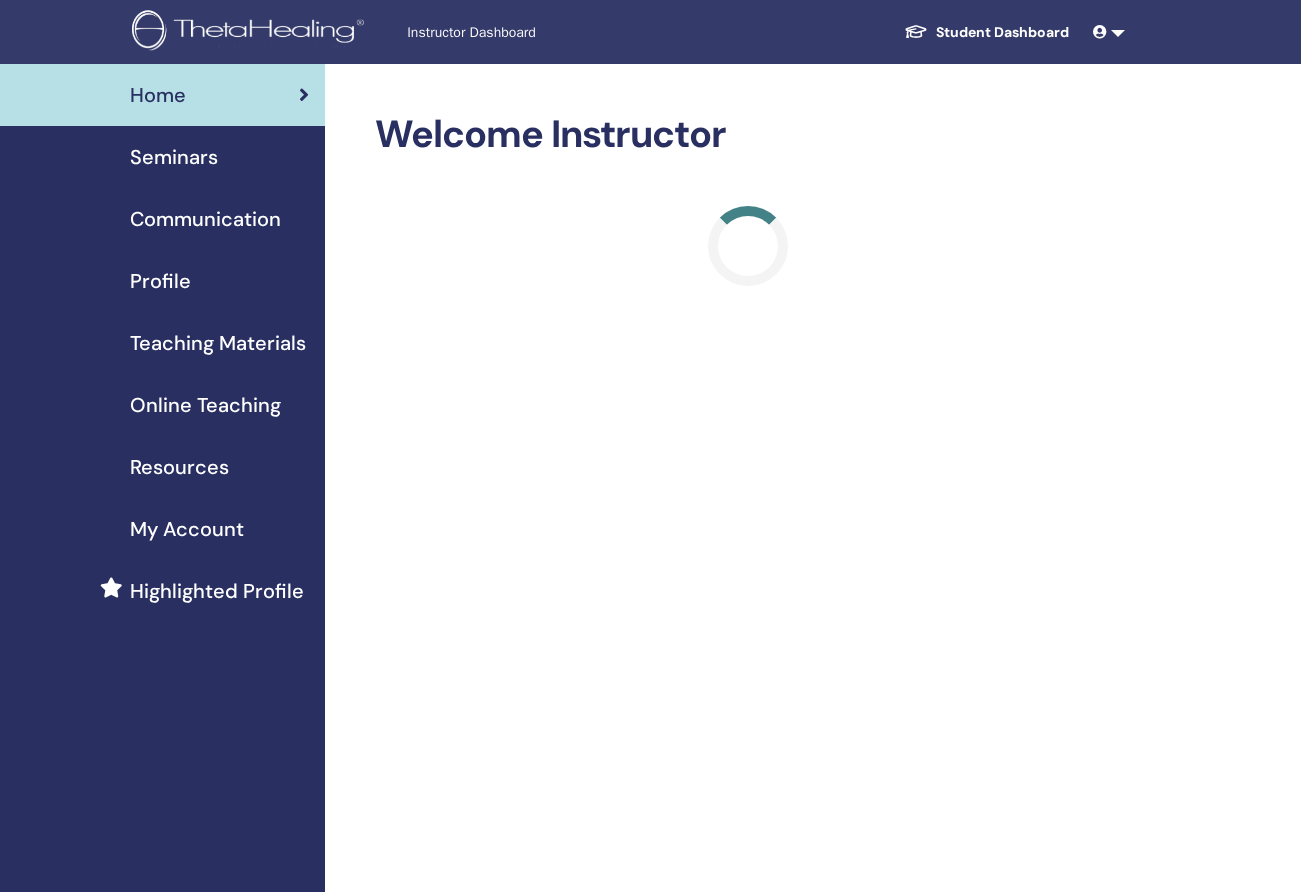 scroll, scrollTop: 0, scrollLeft: 0, axis: both 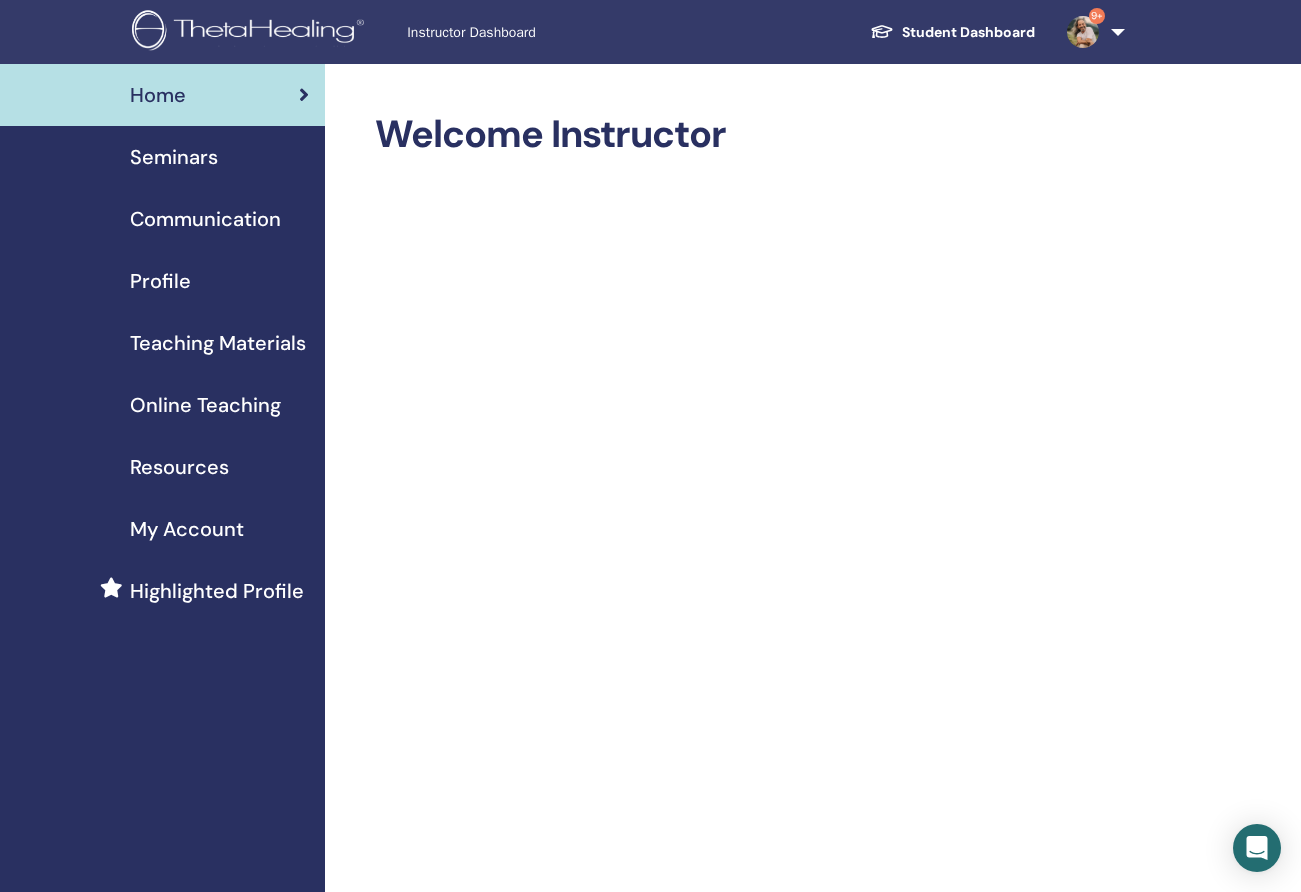 click on "Teaching Materials" at bounding box center (218, 343) 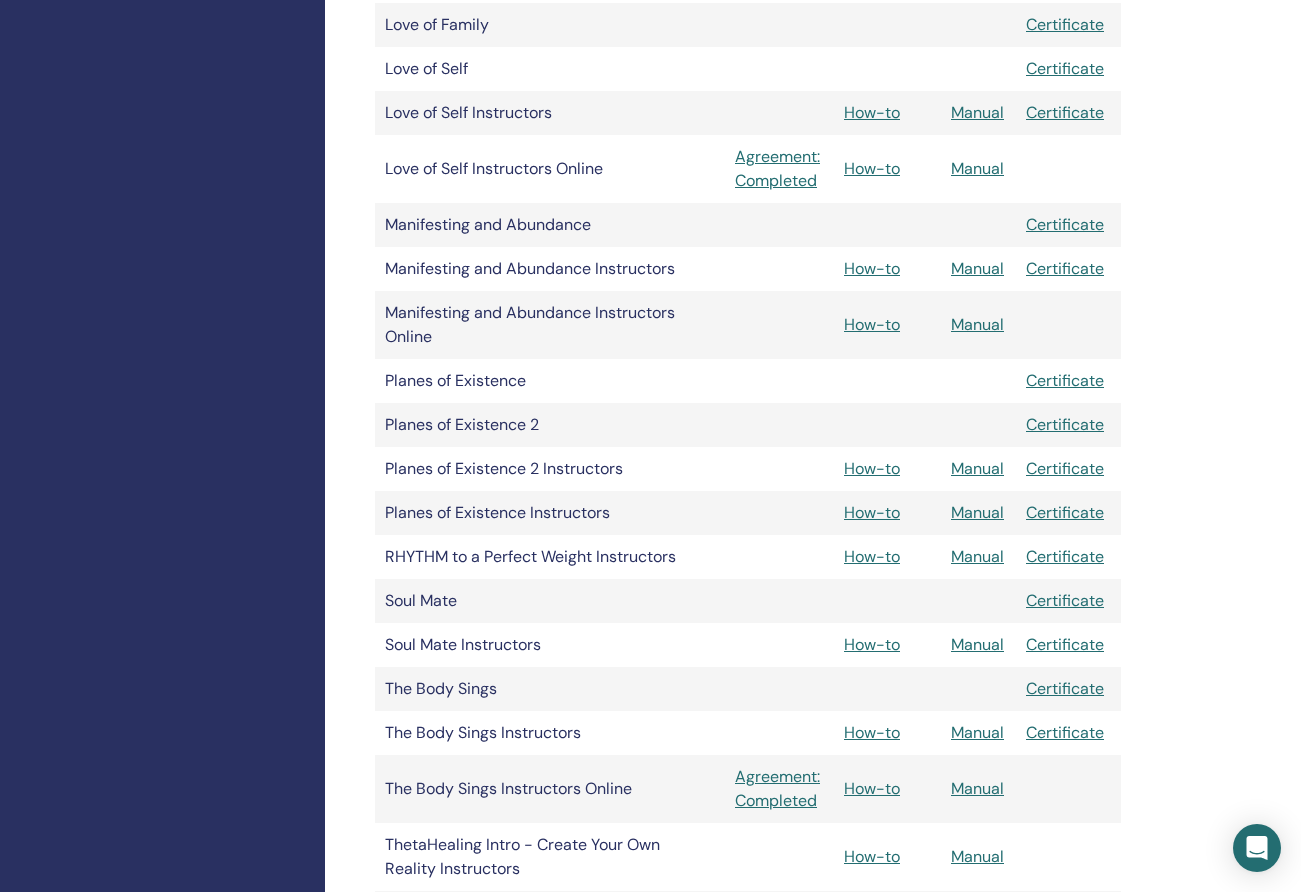 scroll, scrollTop: 1946, scrollLeft: 0, axis: vertical 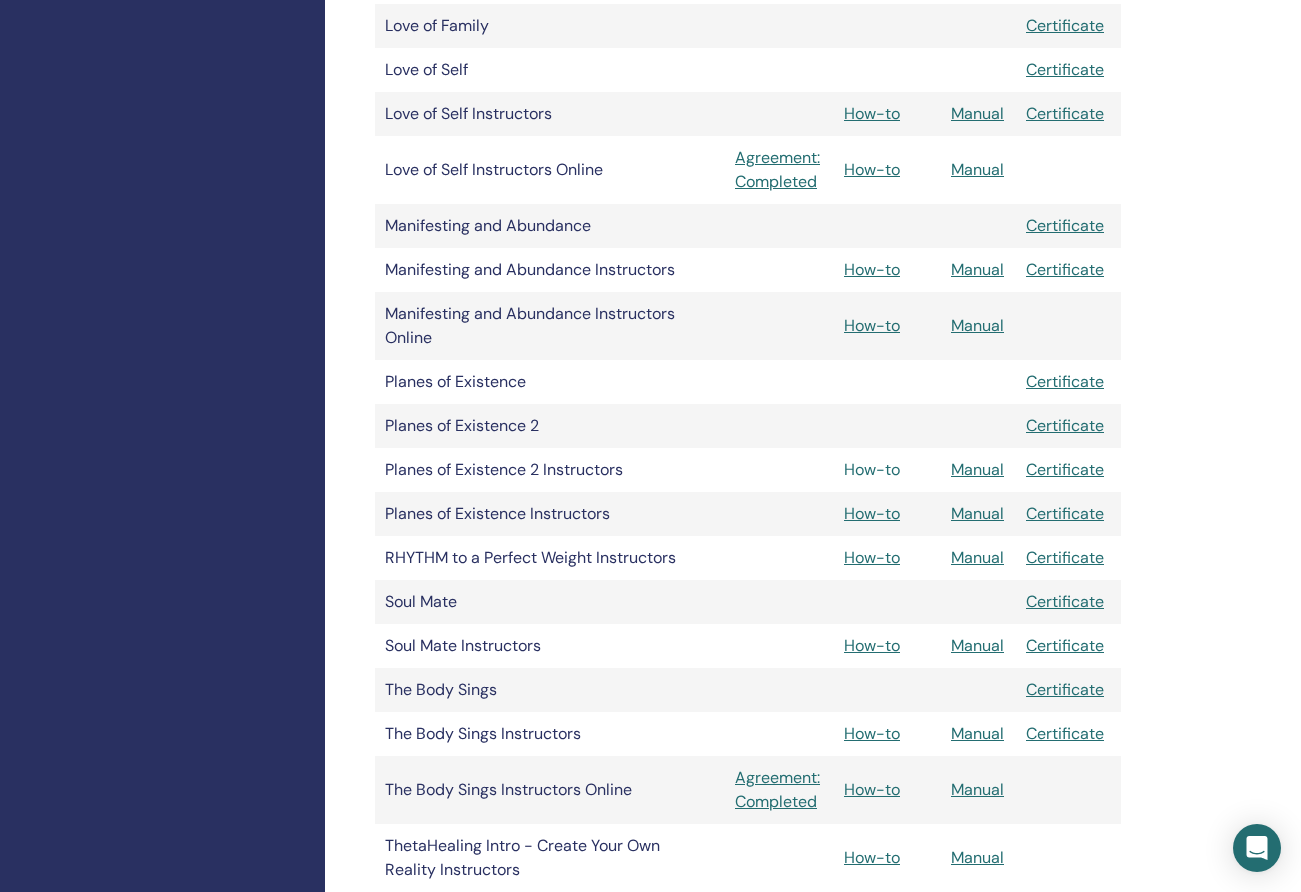 click on "How-to" at bounding box center [872, 469] 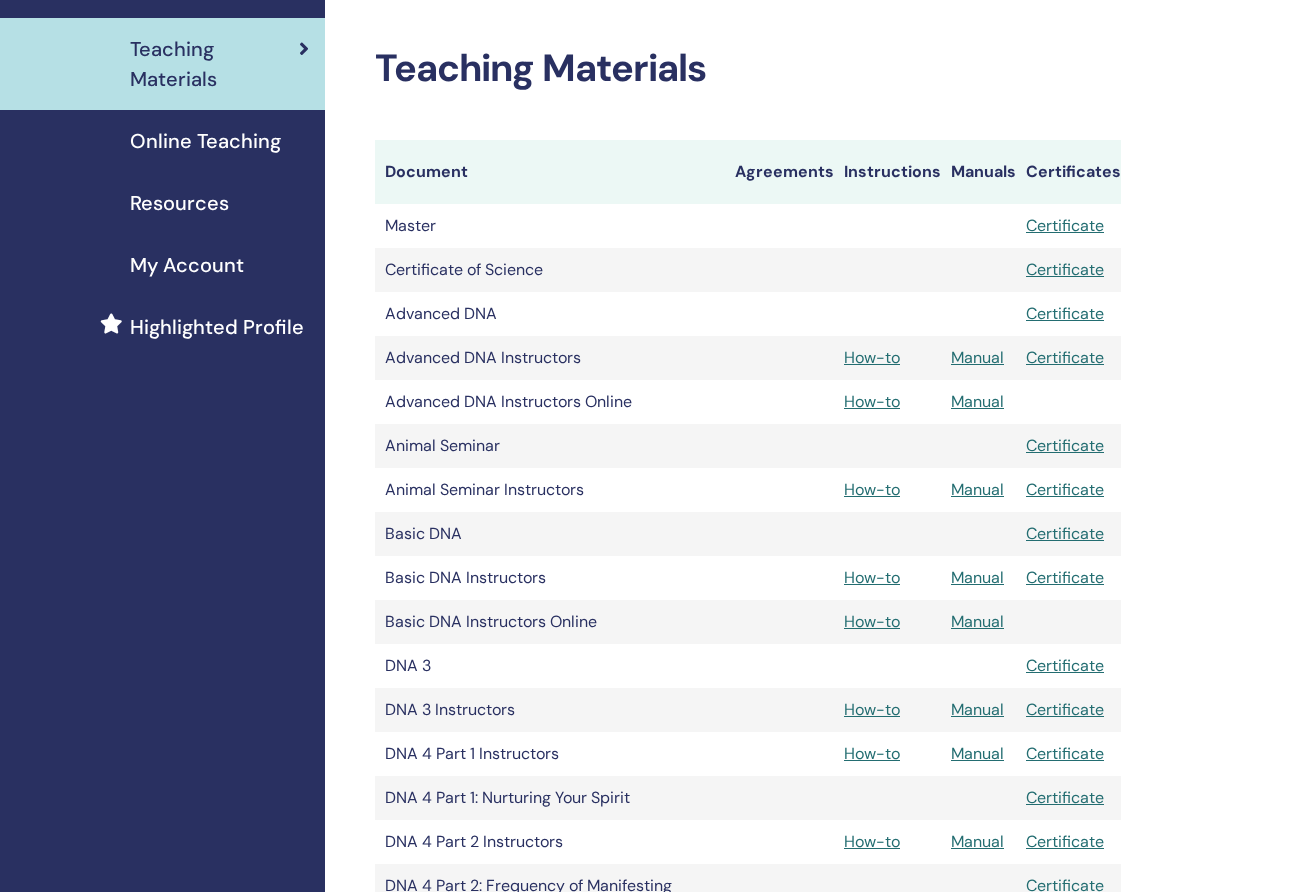 scroll, scrollTop: 0, scrollLeft: 0, axis: both 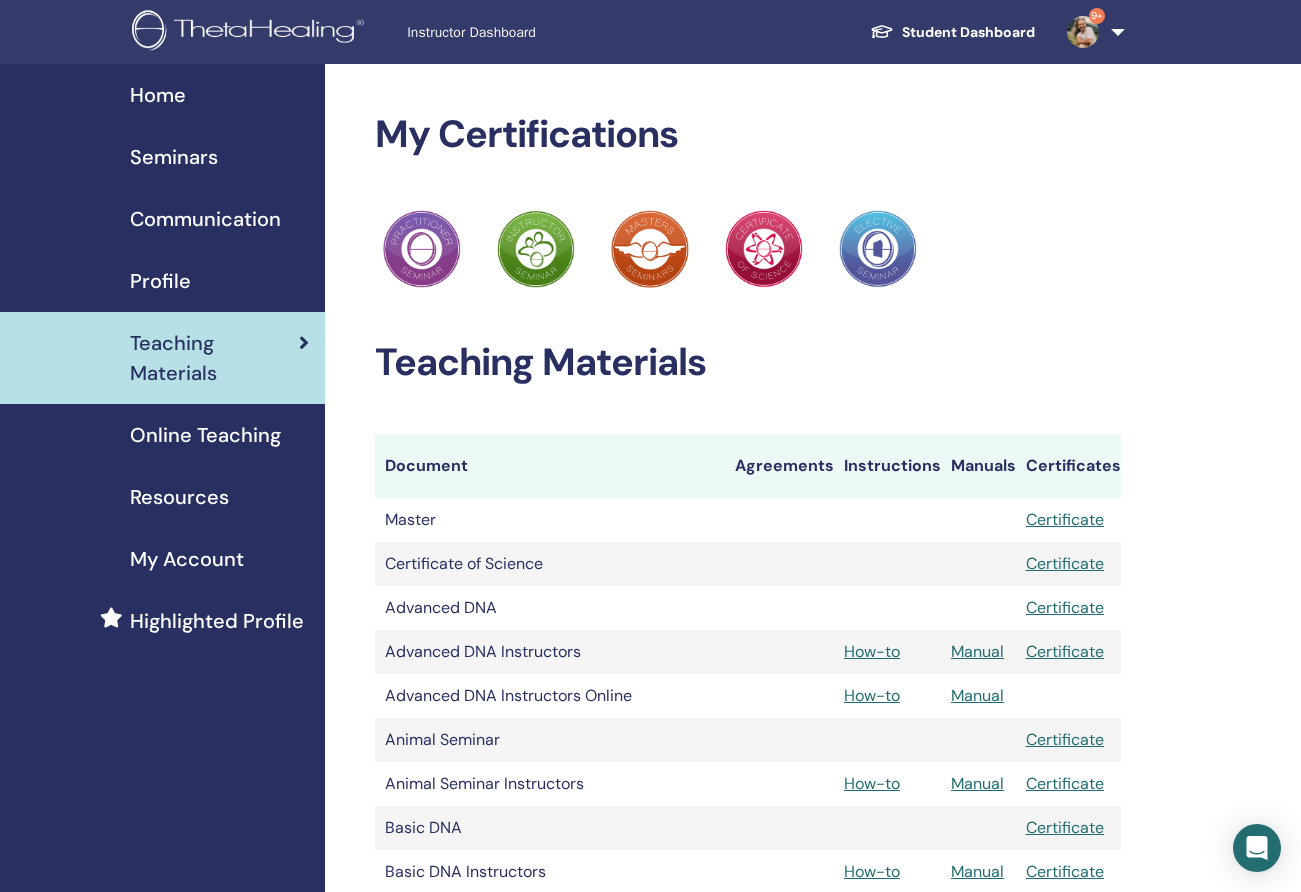 click on "Home" at bounding box center (158, 95) 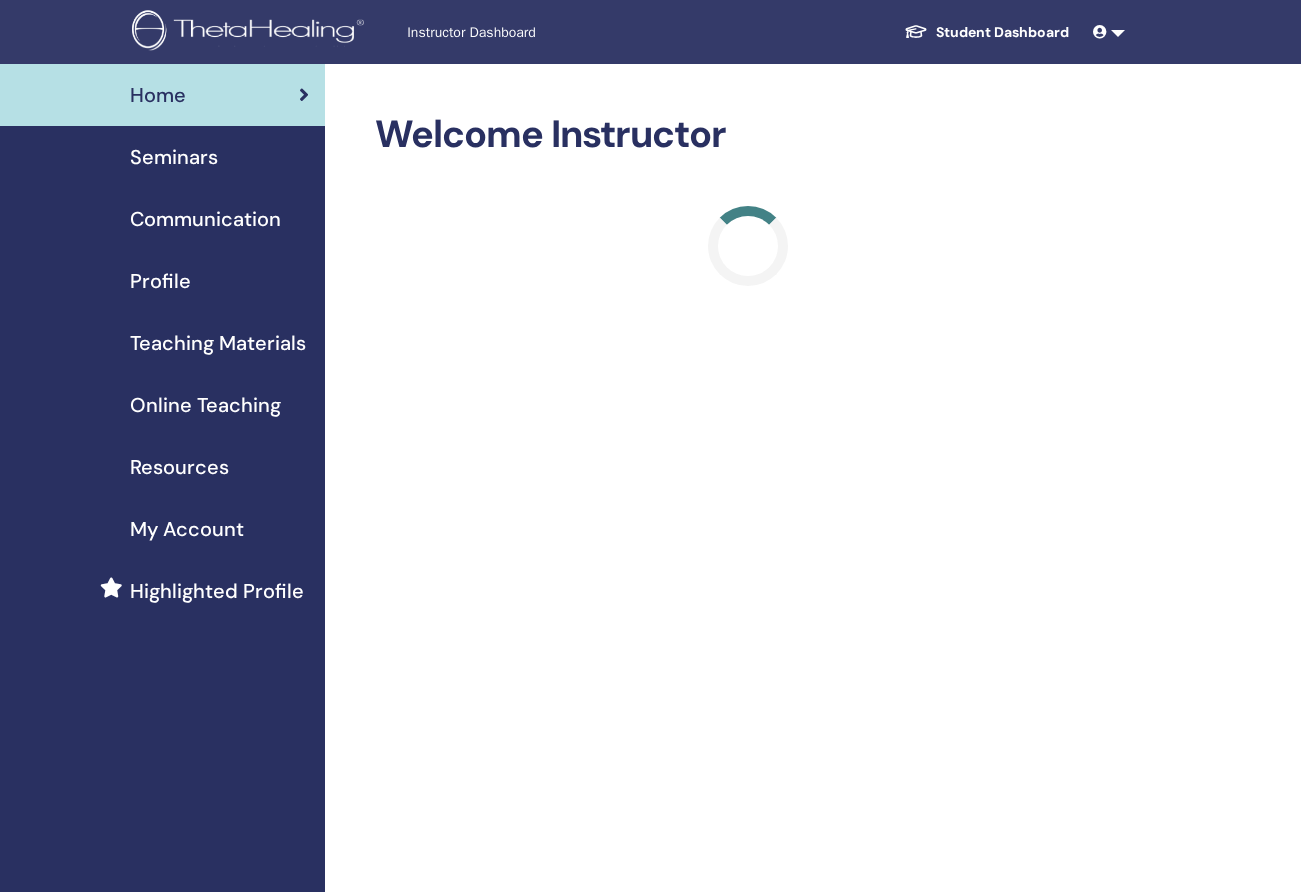 scroll, scrollTop: 0, scrollLeft: 0, axis: both 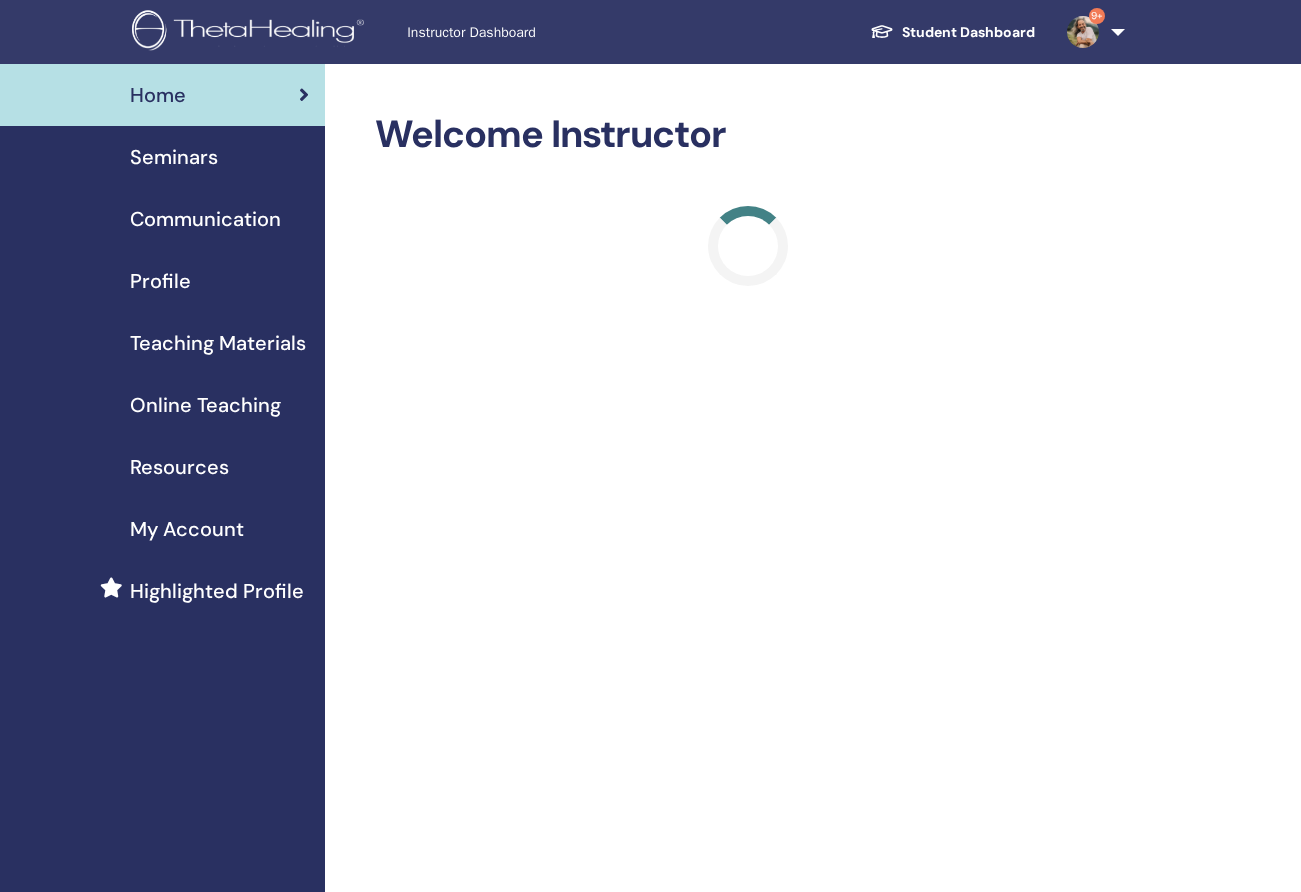 click on "Instructor Dashboard" at bounding box center (557, 32) 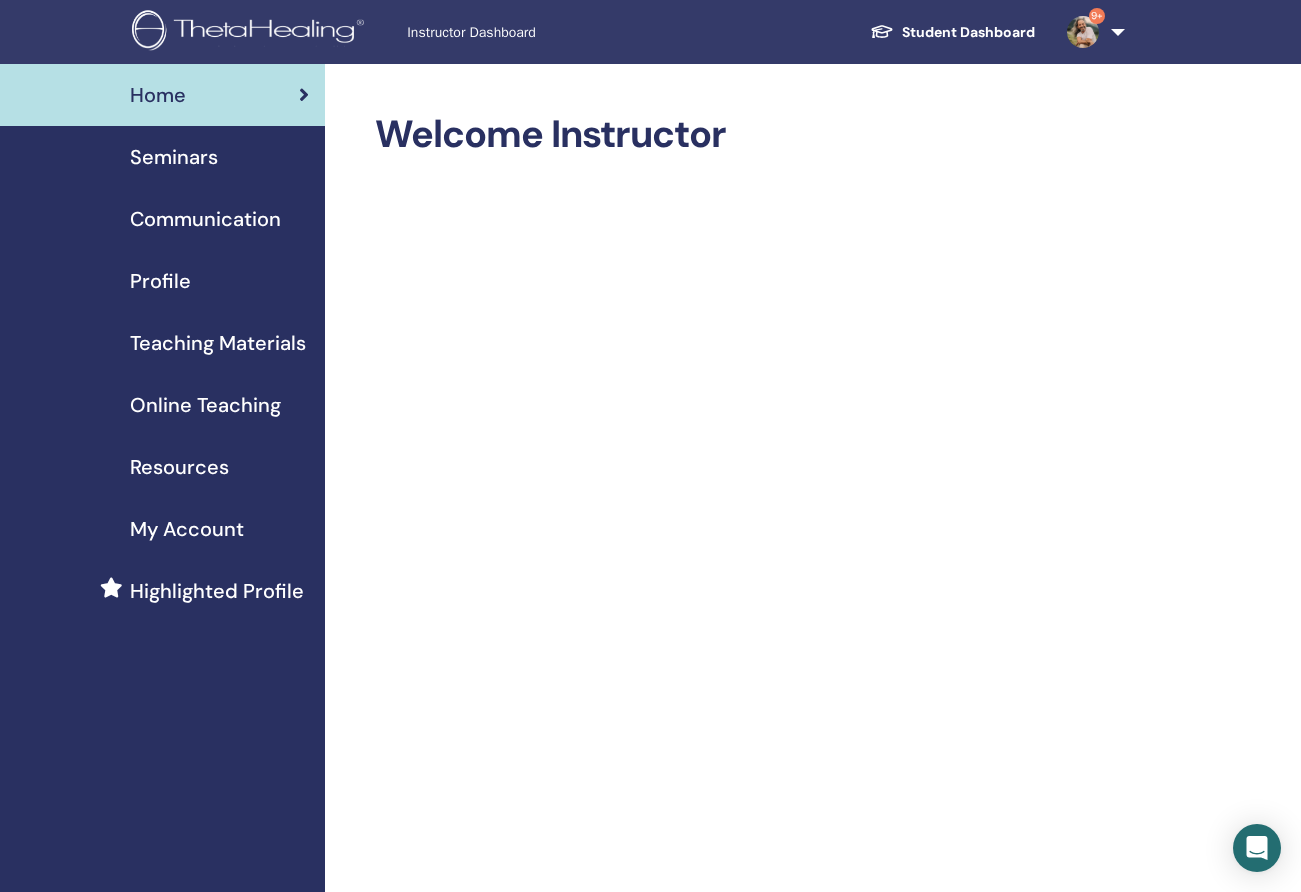 click on "Seminars" at bounding box center [174, 157] 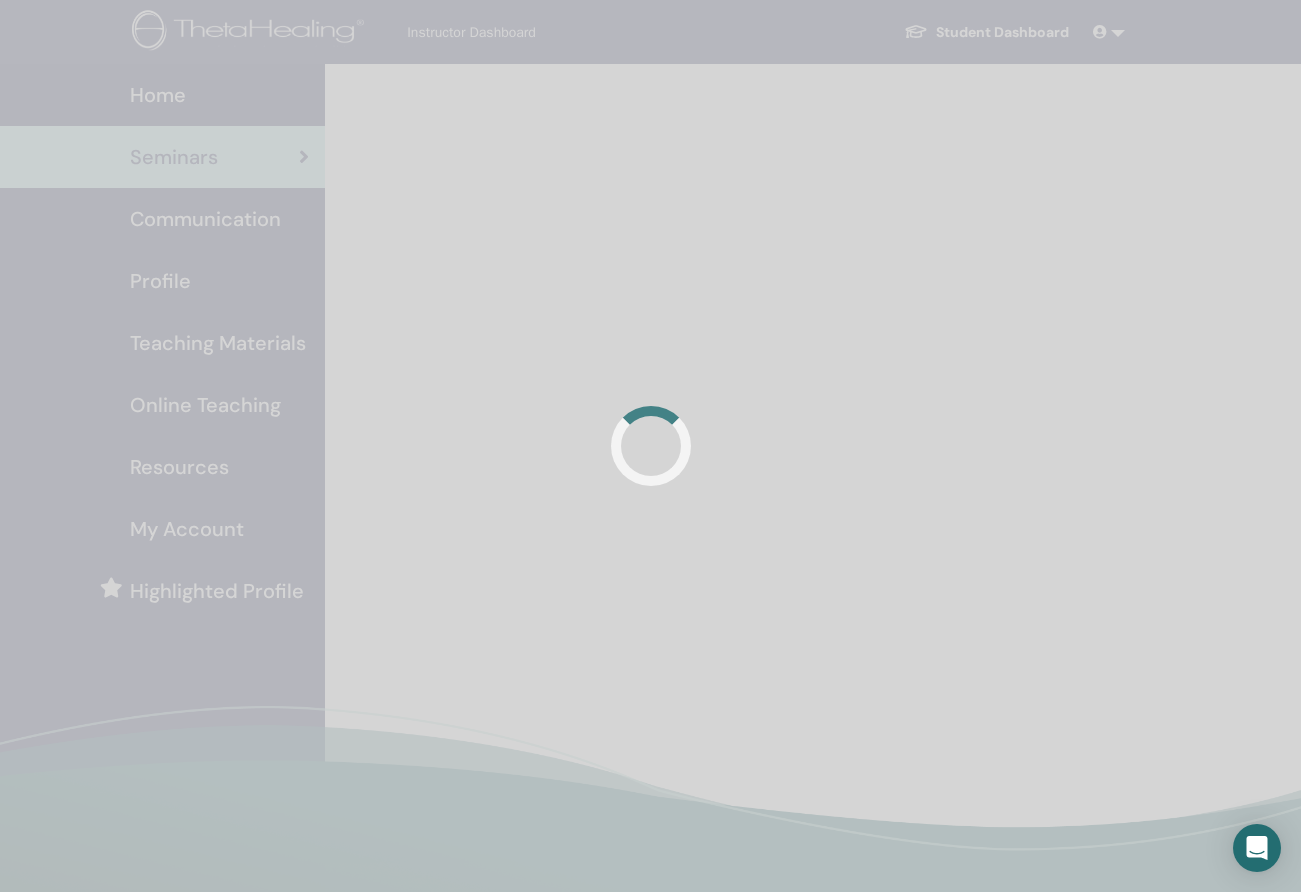 scroll, scrollTop: 0, scrollLeft: 0, axis: both 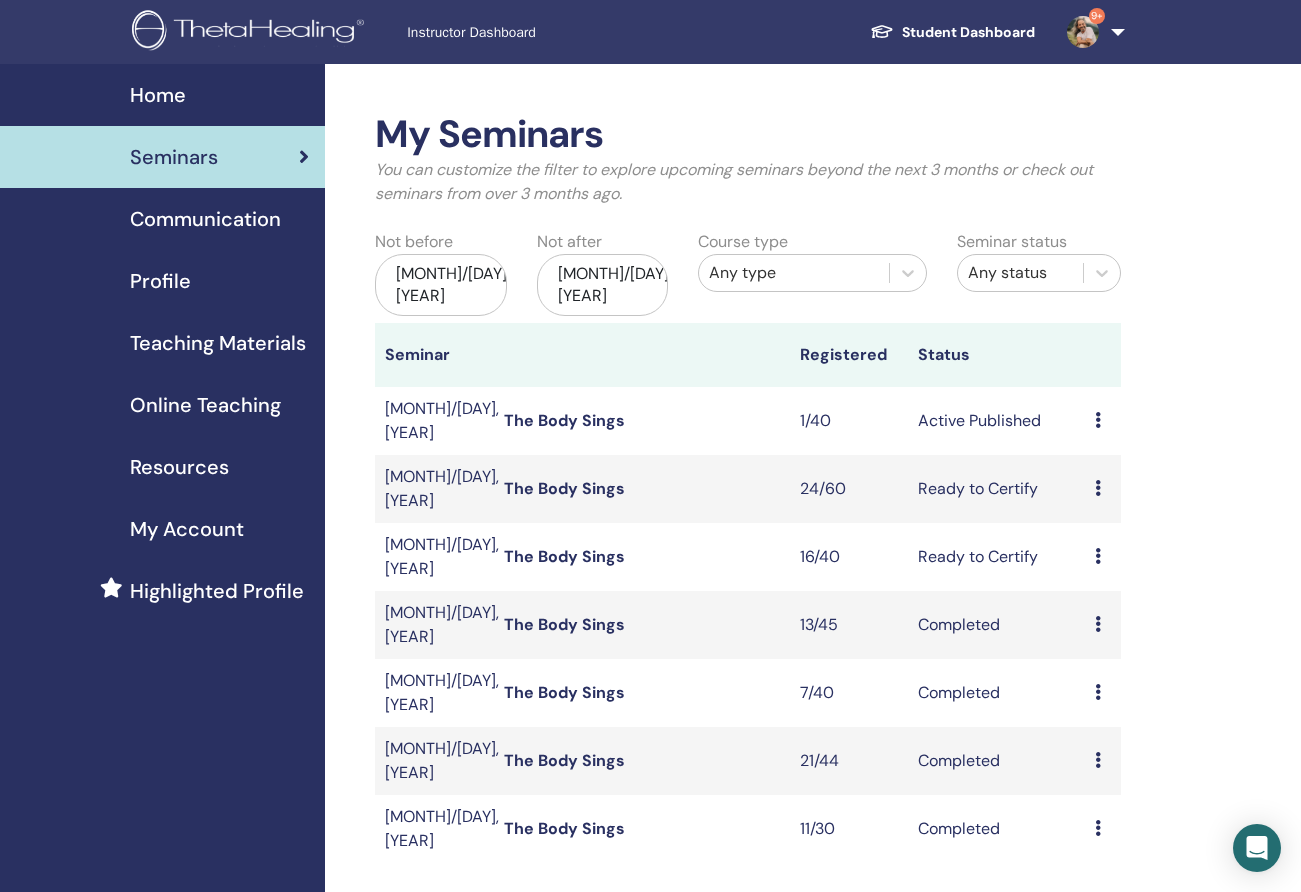 click at bounding box center [1098, 420] 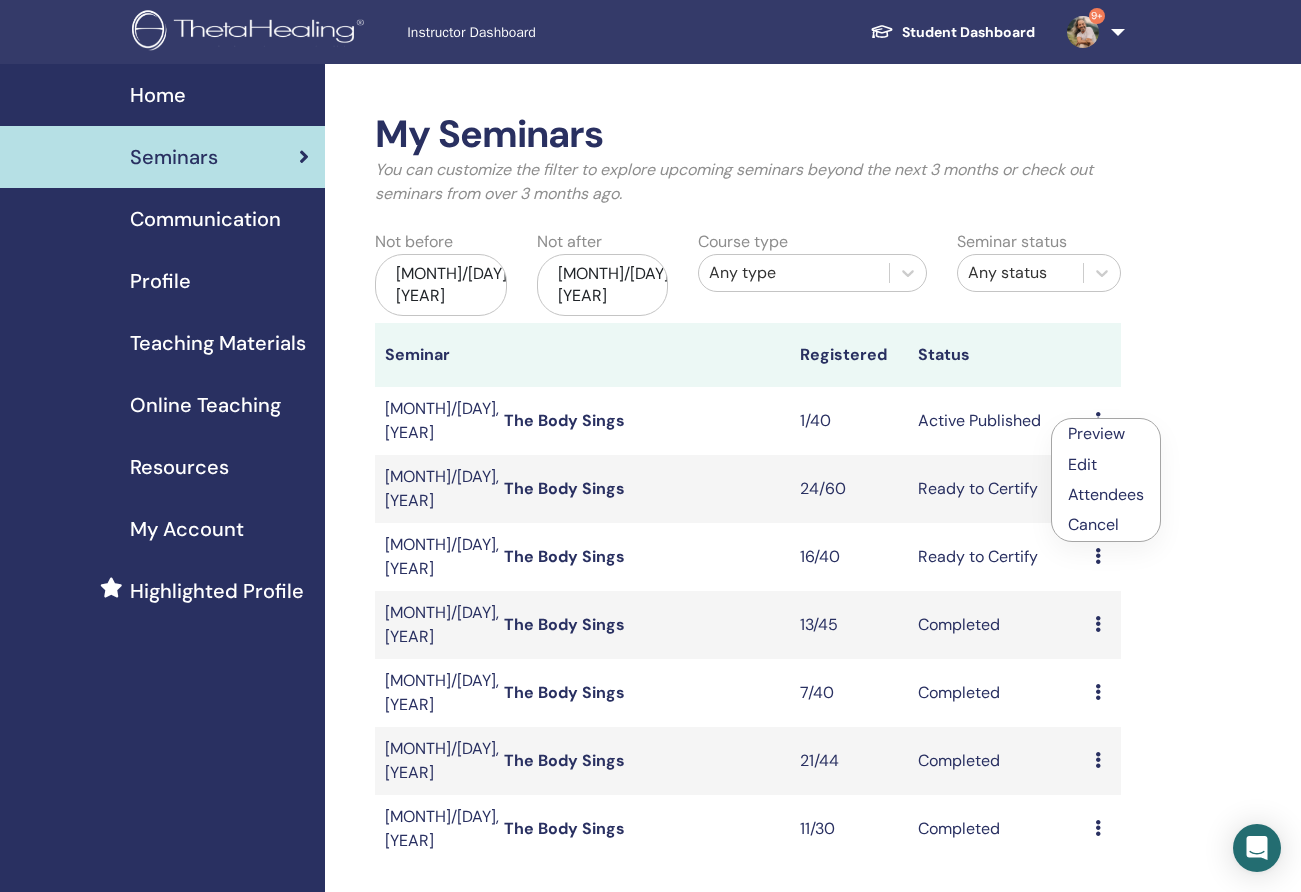 click on "Edit" at bounding box center [1082, 464] 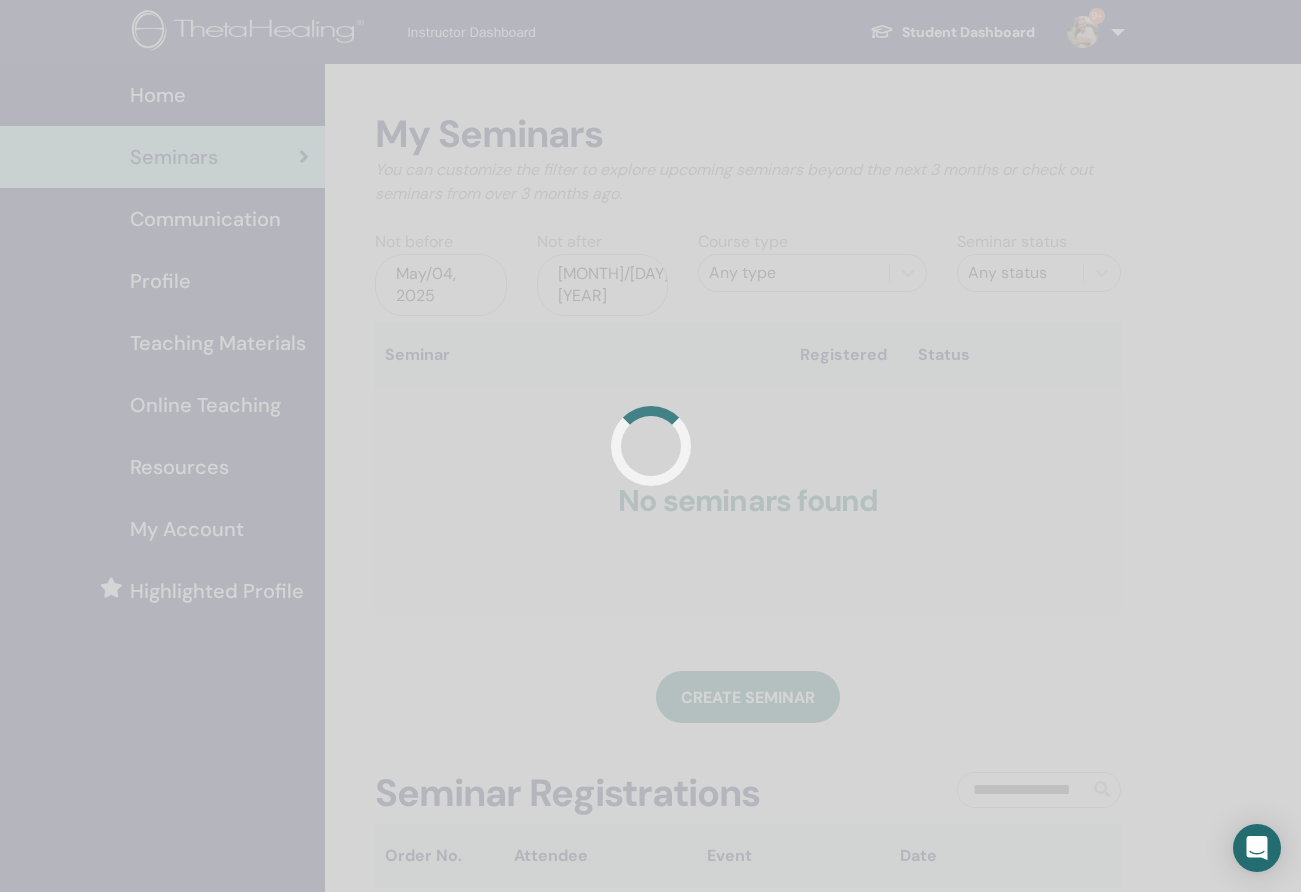 scroll, scrollTop: 0, scrollLeft: 0, axis: both 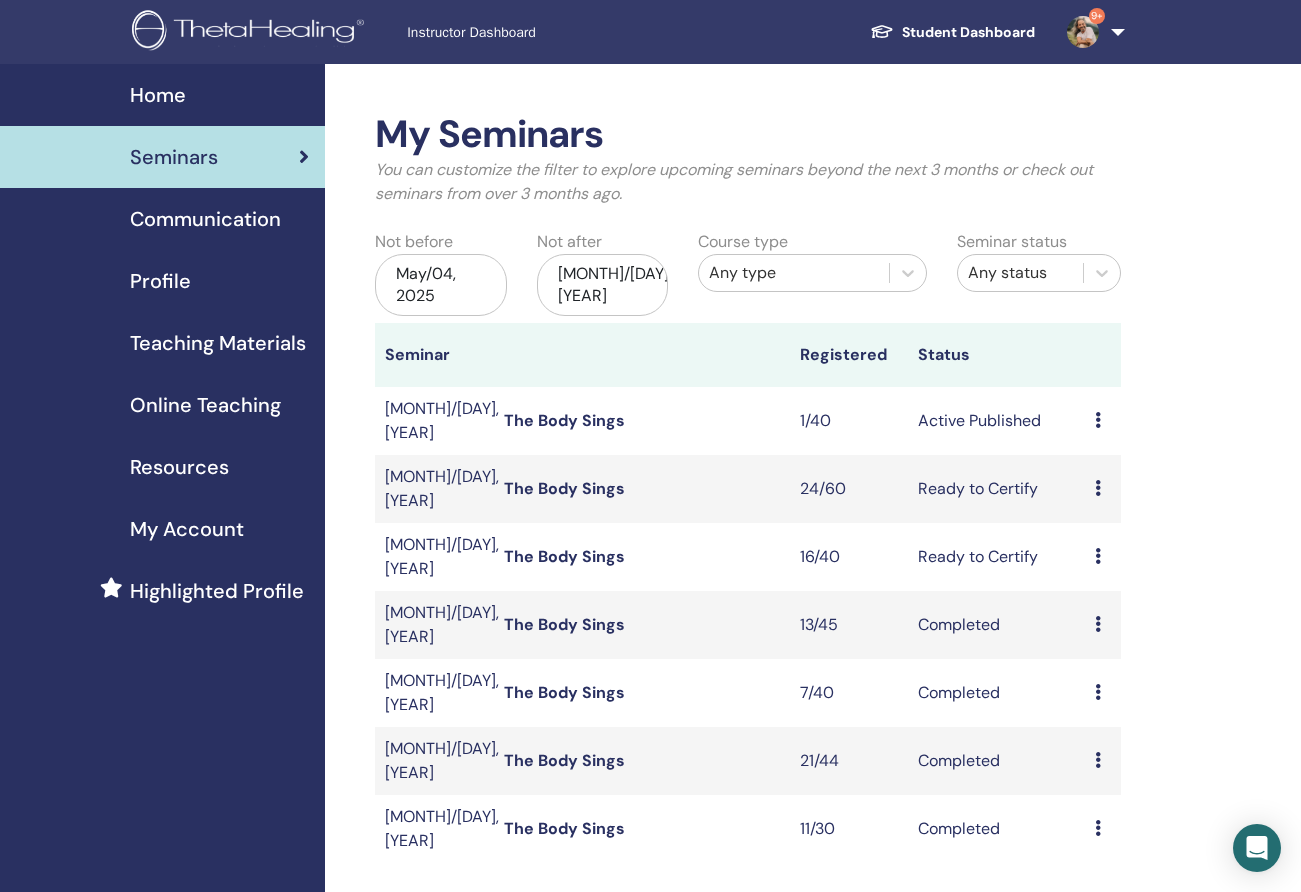 click at bounding box center (1098, 420) 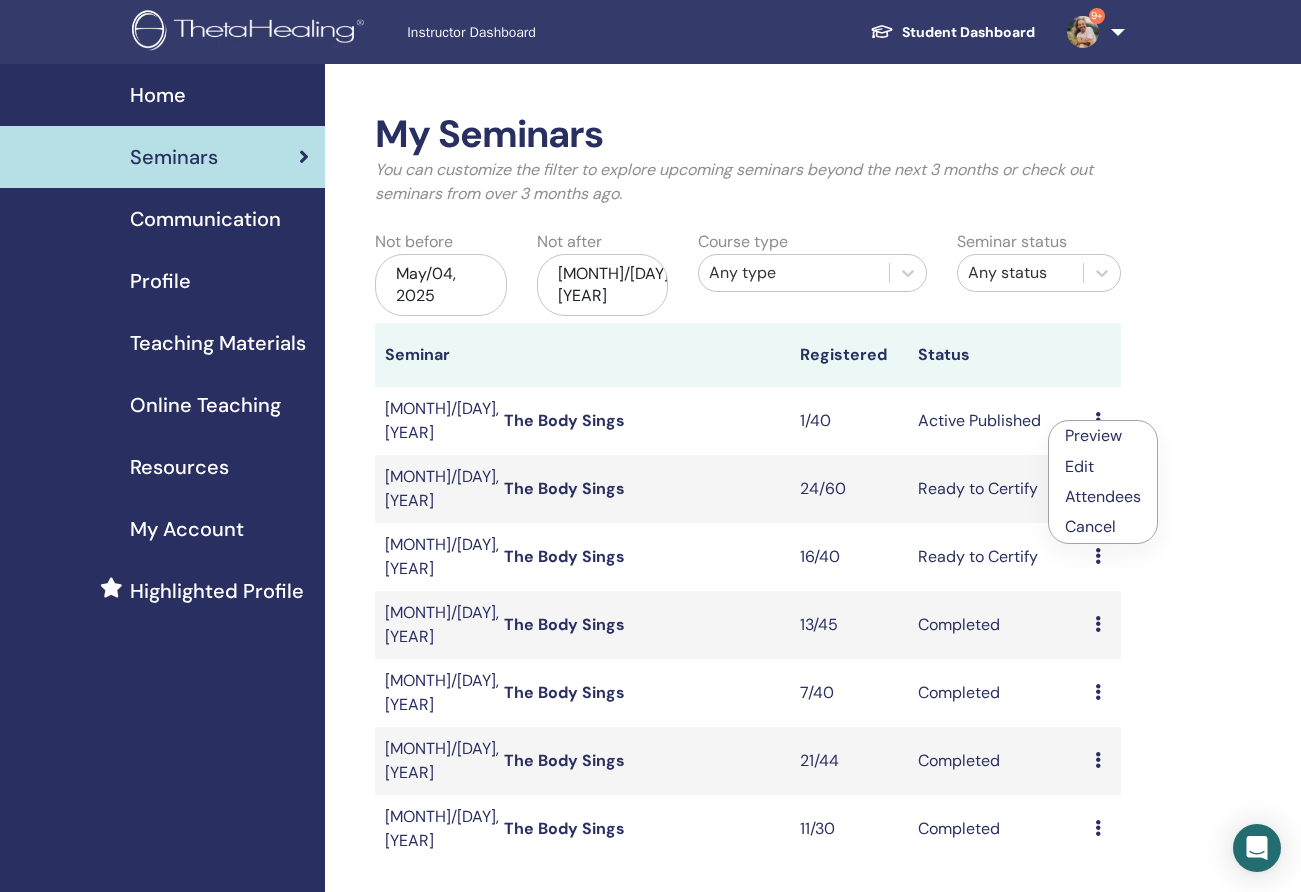 click on "Preview" at bounding box center [1093, 435] 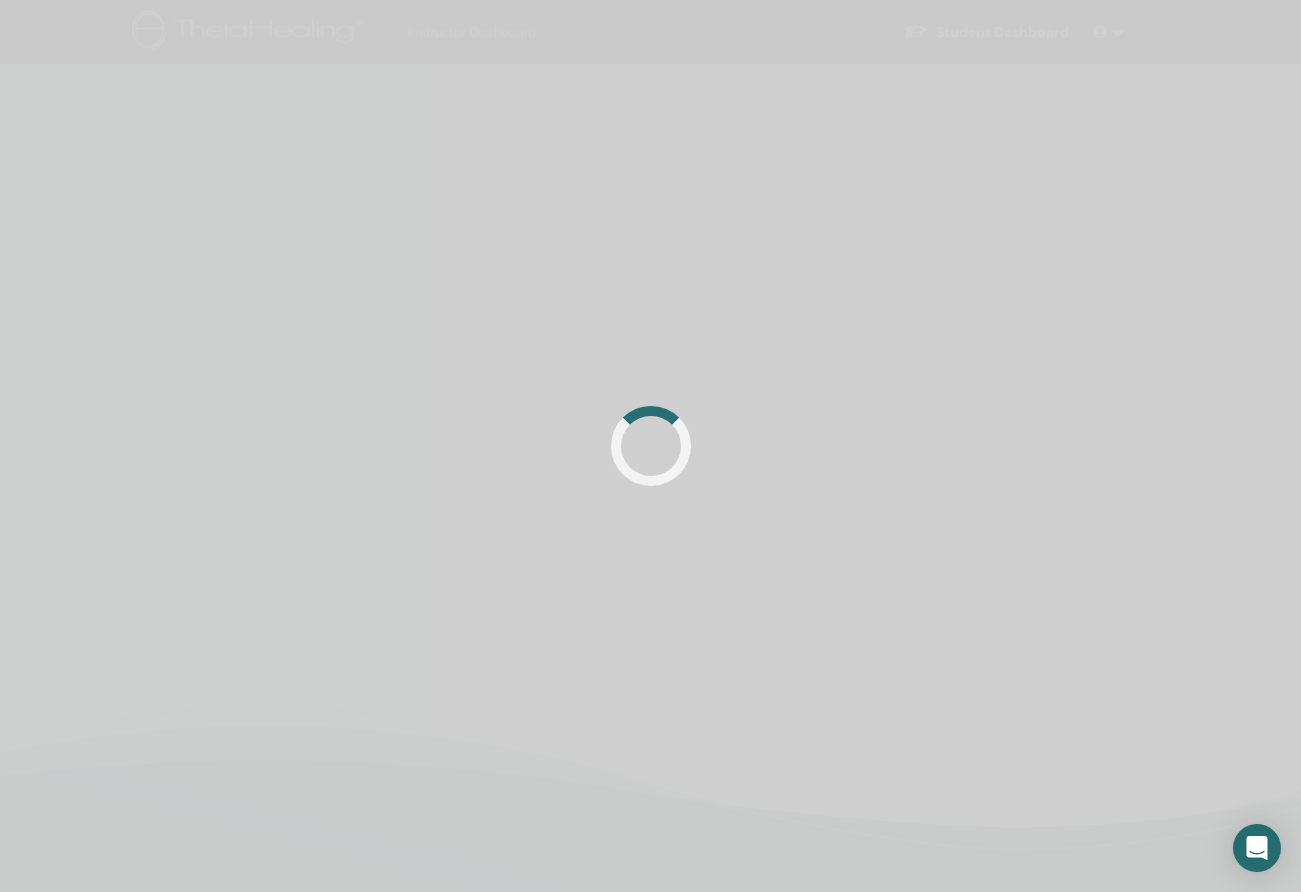 scroll, scrollTop: 0, scrollLeft: 0, axis: both 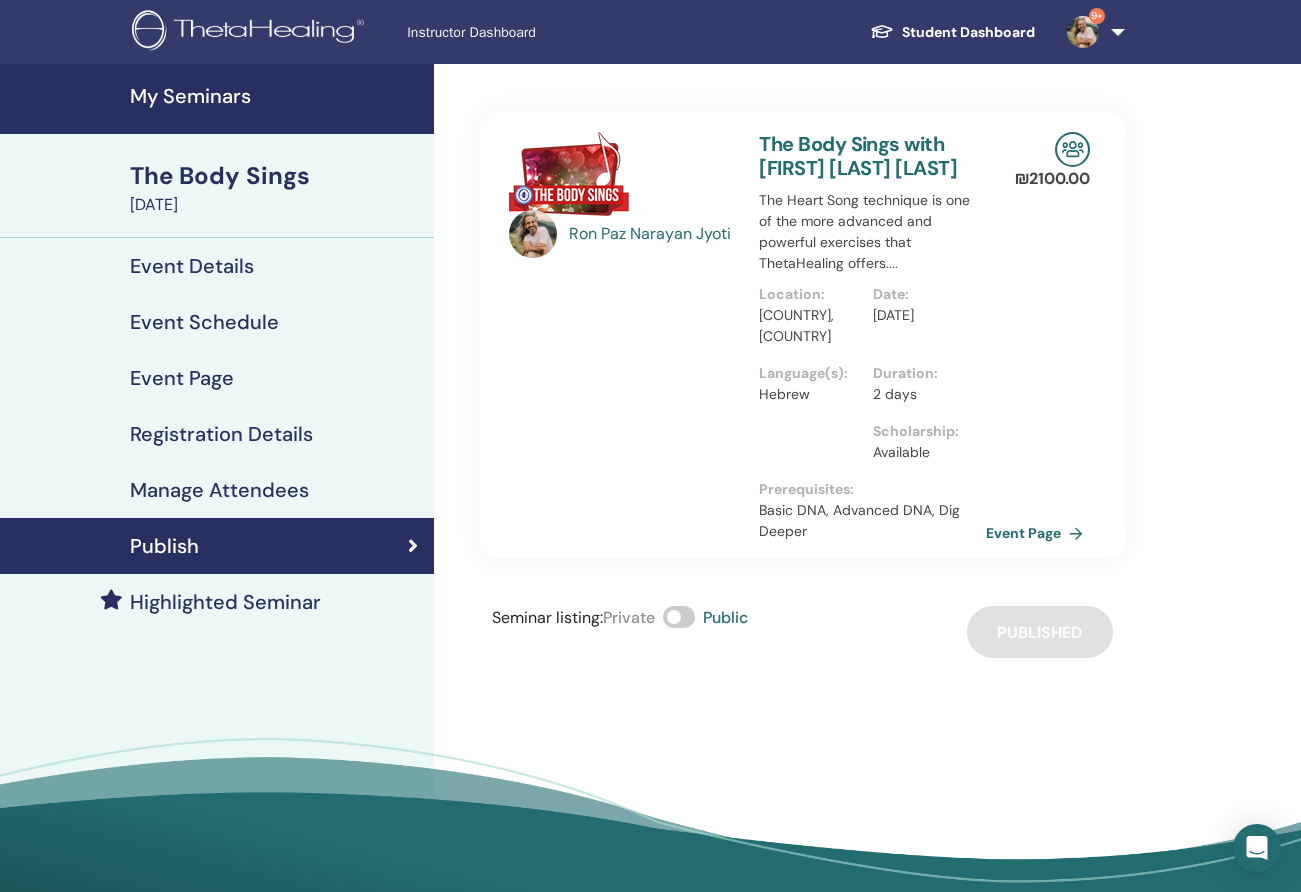 click on "Event Schedule" at bounding box center (204, 322) 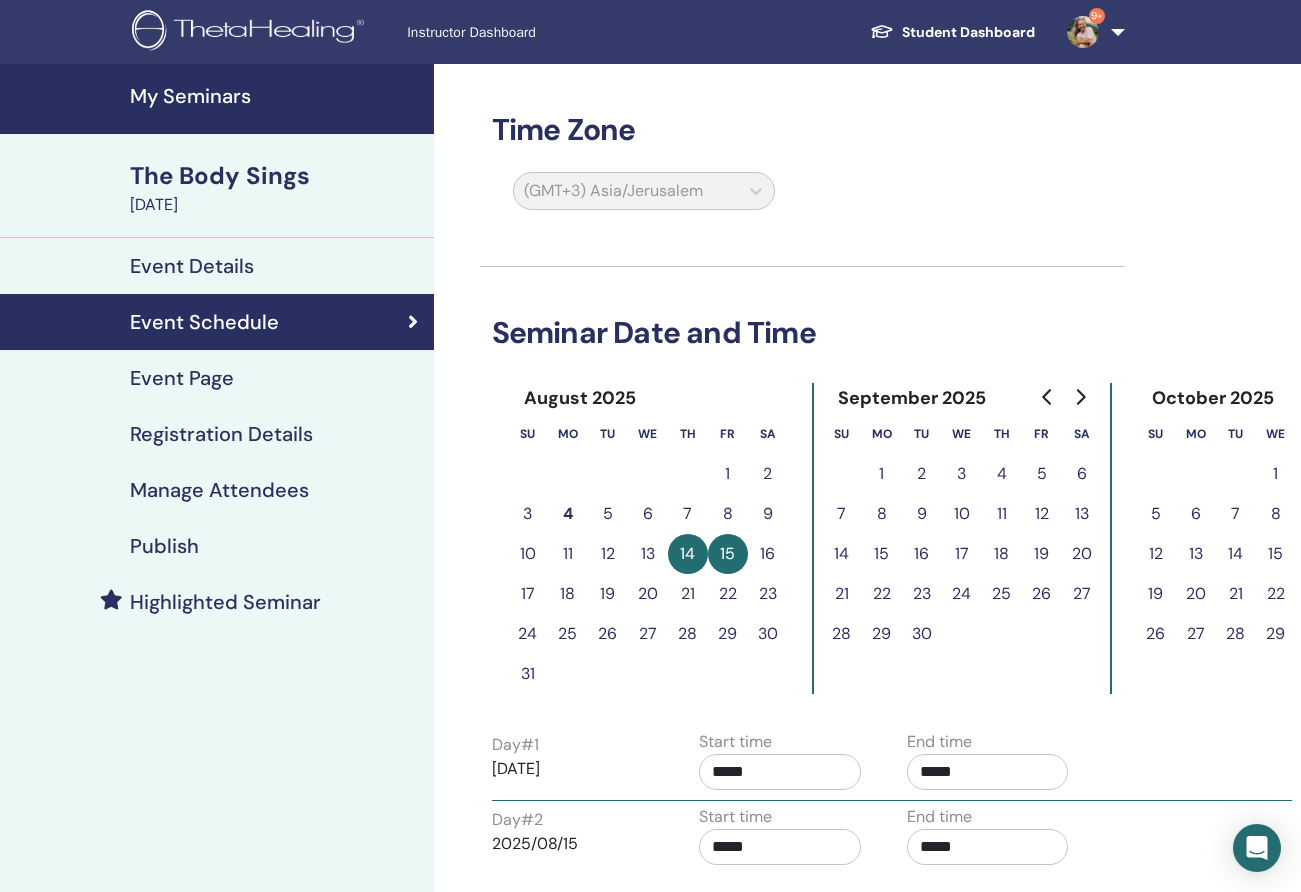 click on "Event Details" at bounding box center (192, 266) 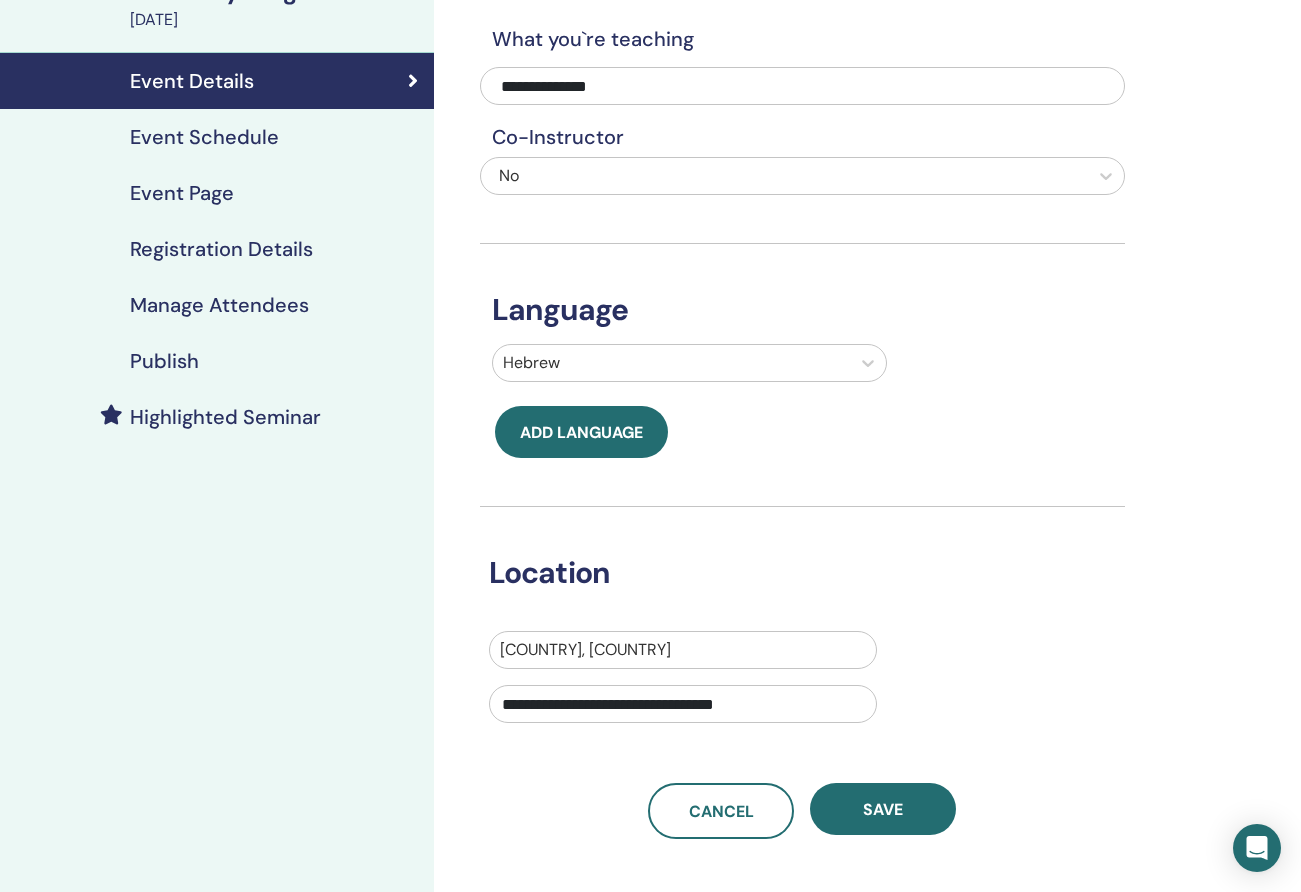 scroll, scrollTop: 242, scrollLeft: 0, axis: vertical 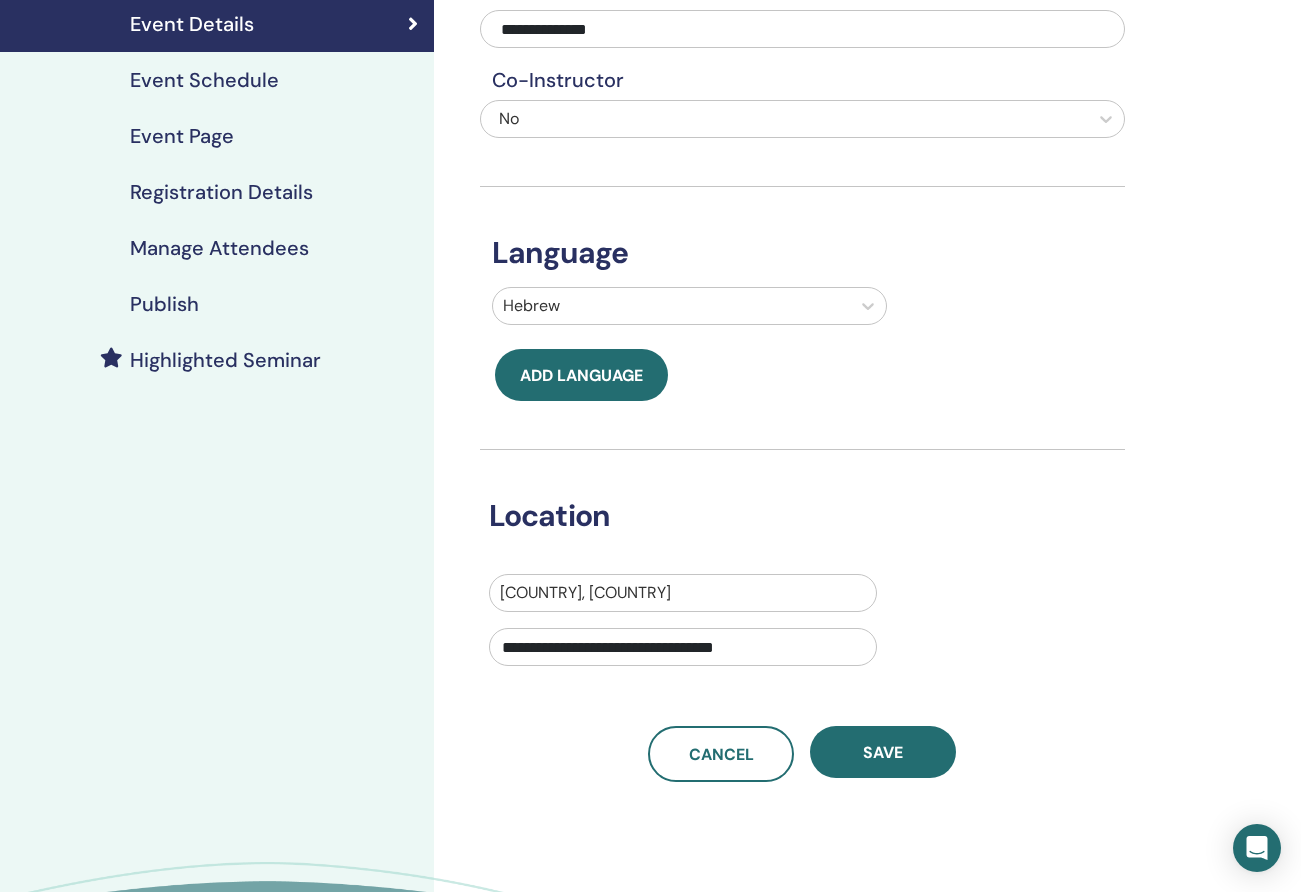 click on "**********" at bounding box center [683, 647] 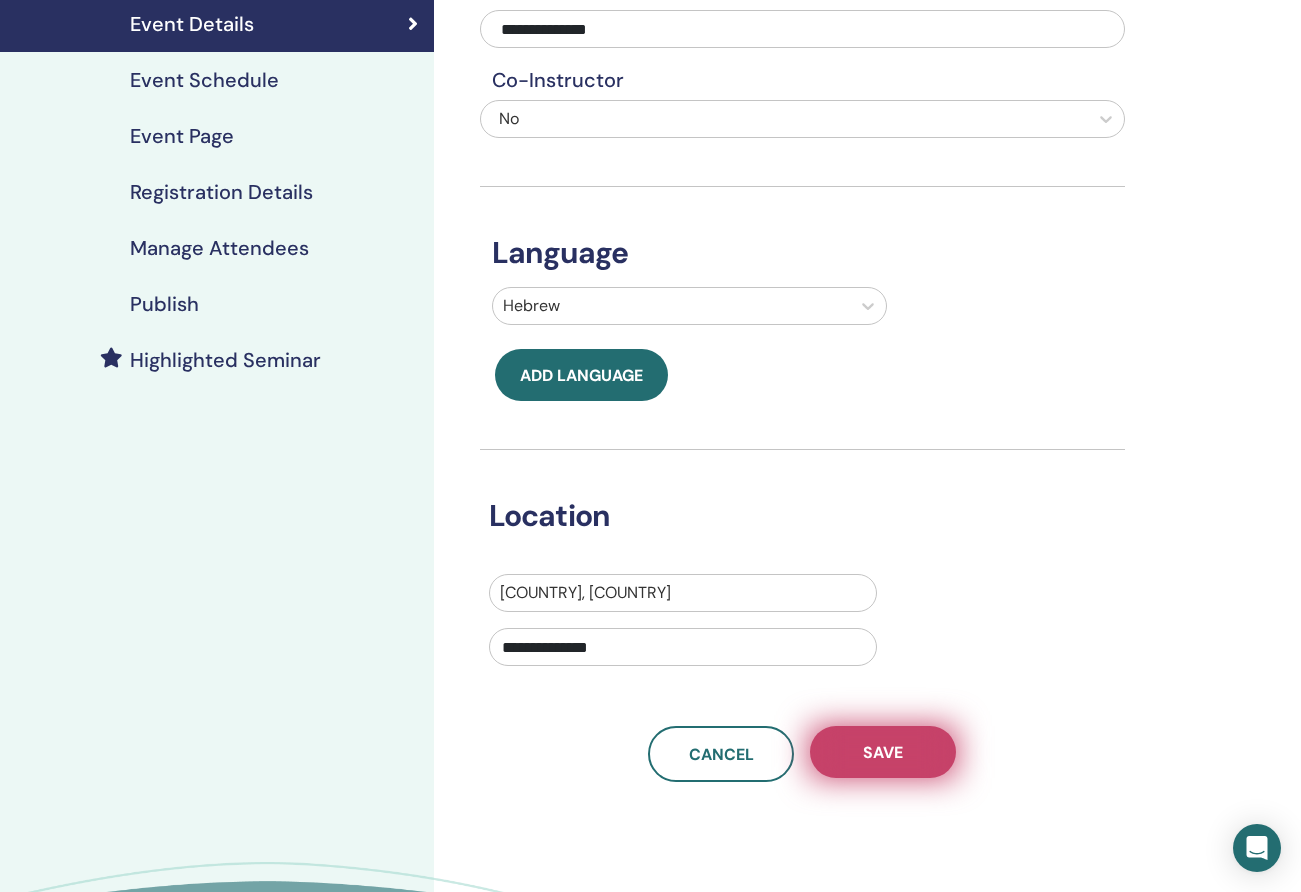 type on "**********" 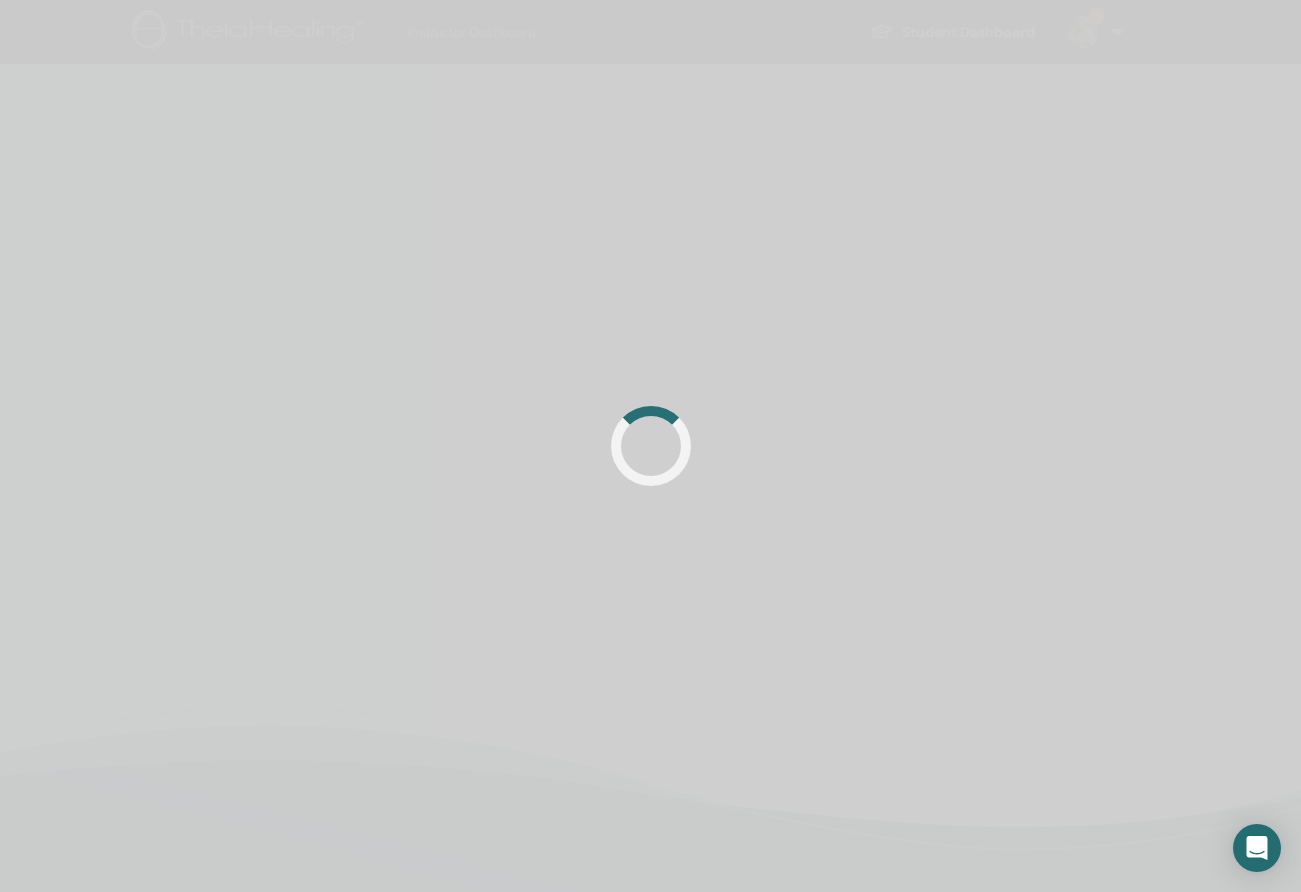scroll, scrollTop: 0, scrollLeft: 0, axis: both 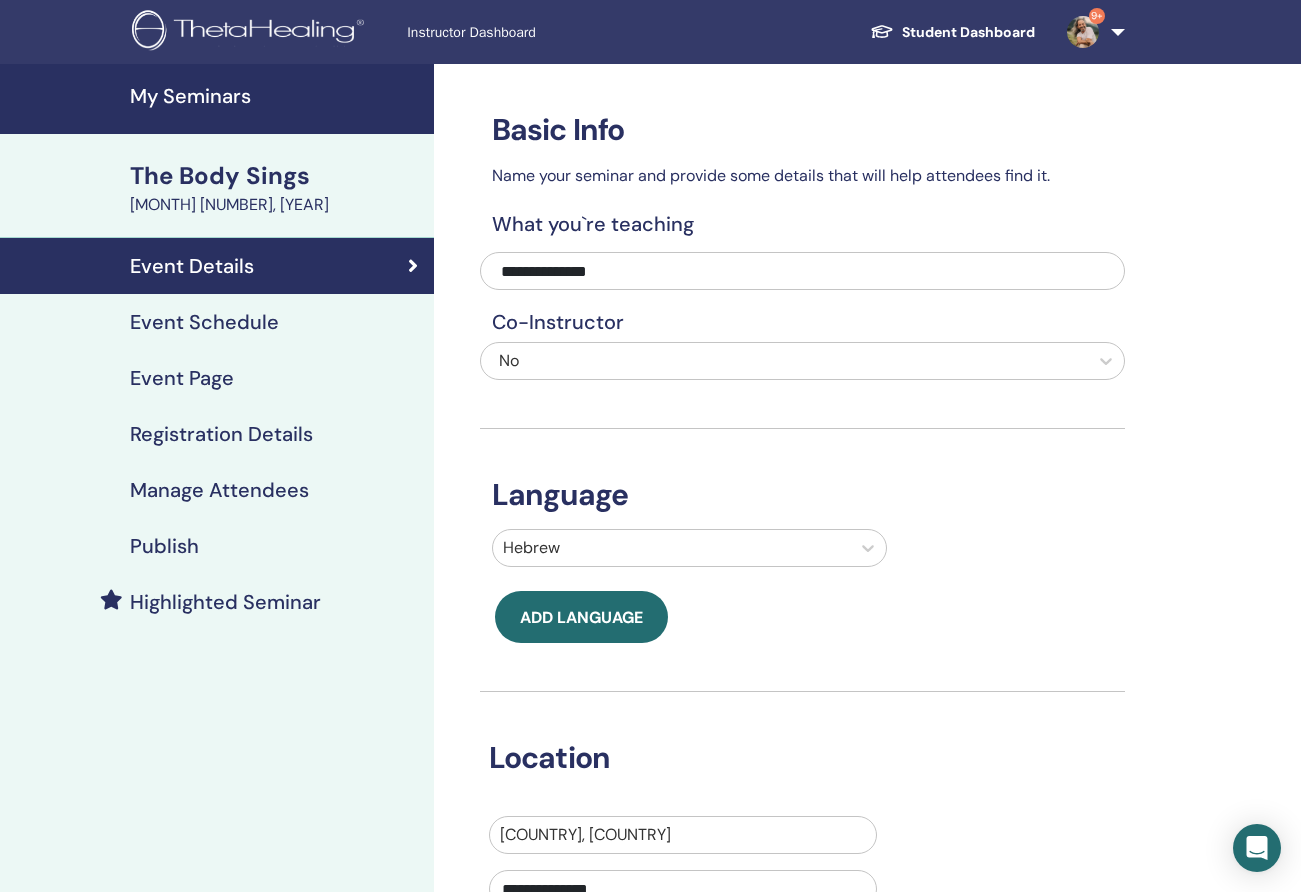 click at bounding box center (251, 32) 